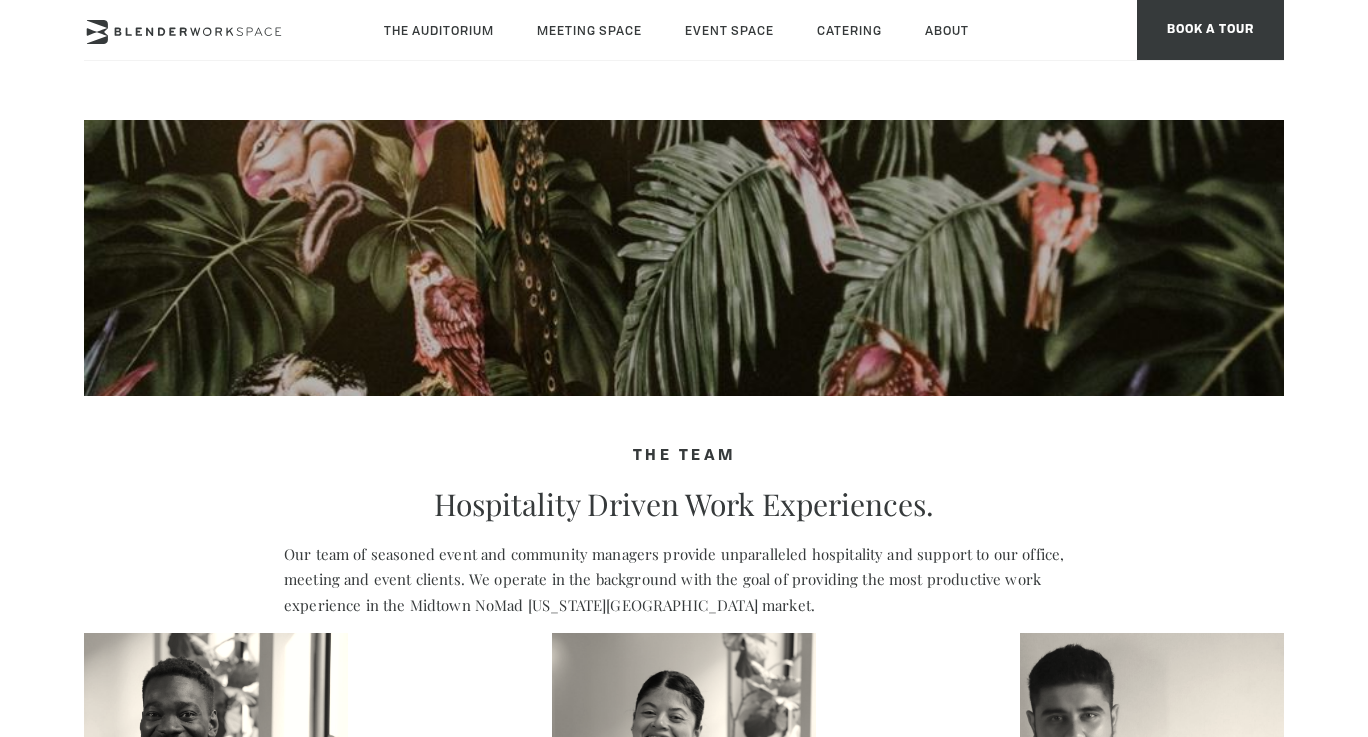 scroll, scrollTop: 824, scrollLeft: 0, axis: vertical 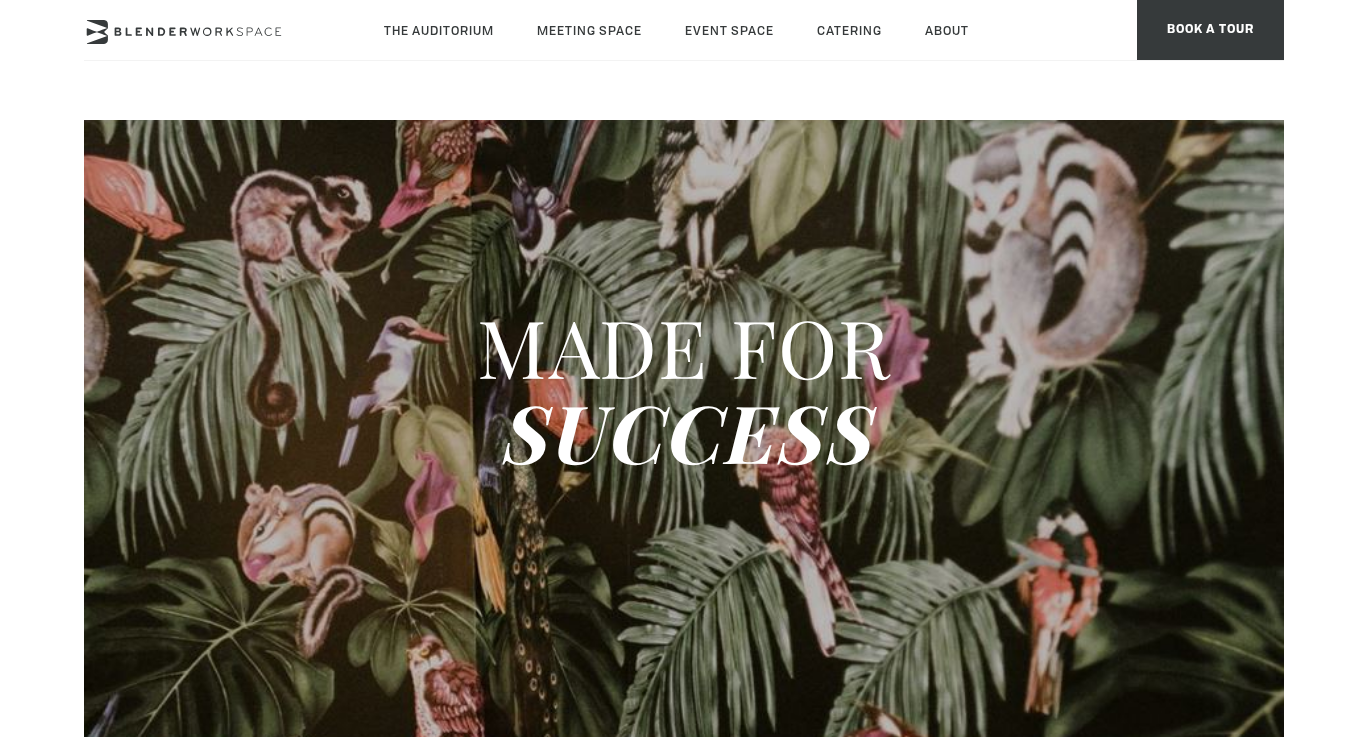 click on "Skip to main content
The Auditorium
Meeting Space
Meeting Room Madison
Meeting Room Flatiron
Meeting Room Fifth Ave
Meeting Room Park South
Meeting Room NoMad
Meeting Room Alcove
Event Space
The Auditorium
Catering
Hotels
Catering
About
Global Collective
The Team
Press
Virtual Office
Book a Tour
FOLLOW US
Tour
BOOK A TOUR
Book A Tour. The Blender experience is  better in-person." at bounding box center [684, 2034] 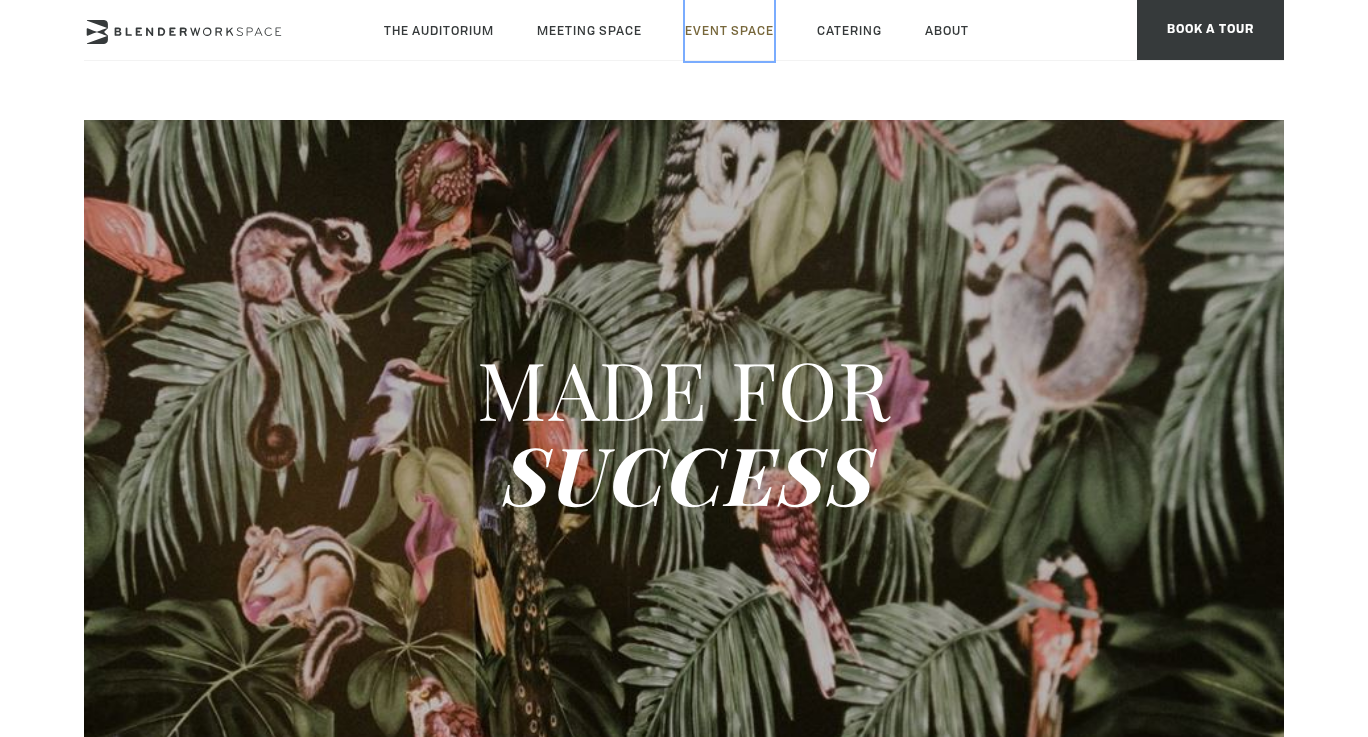 click on "Event Space" at bounding box center (729, 30) 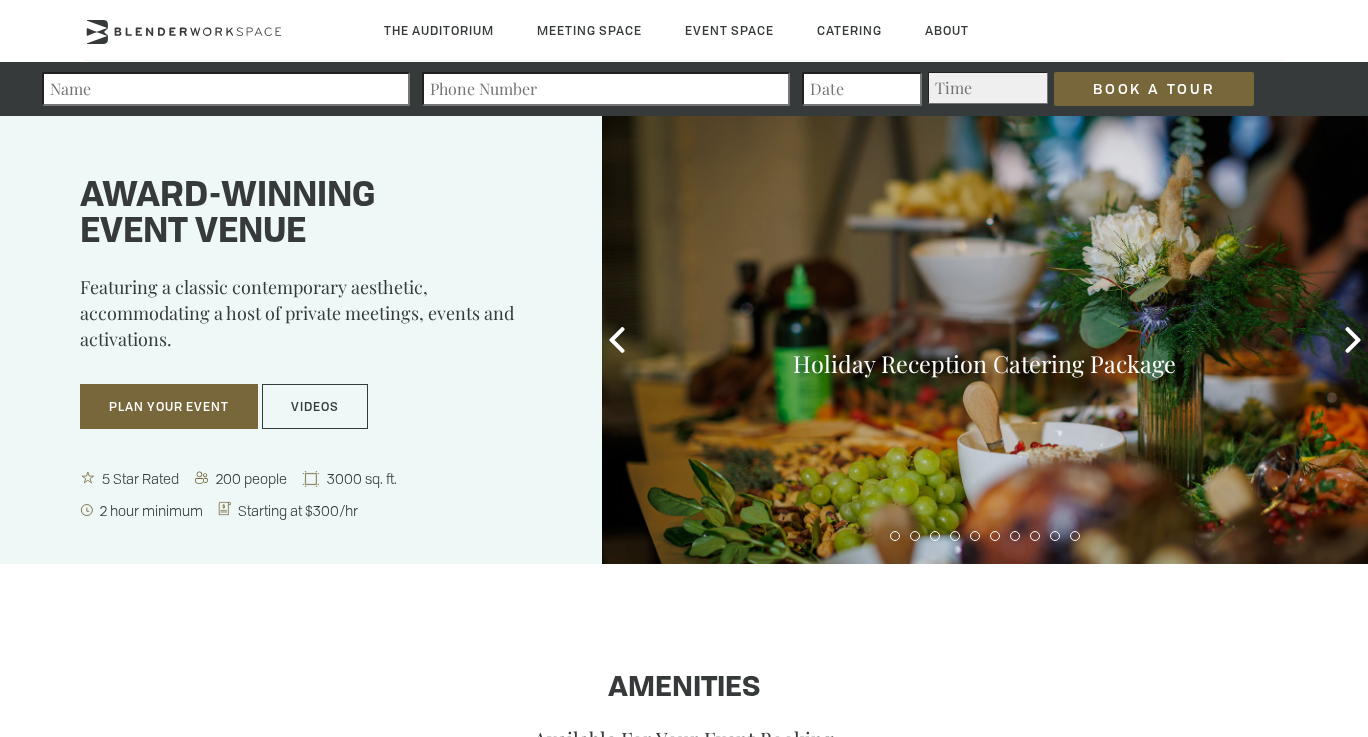 scroll, scrollTop: 0, scrollLeft: 0, axis: both 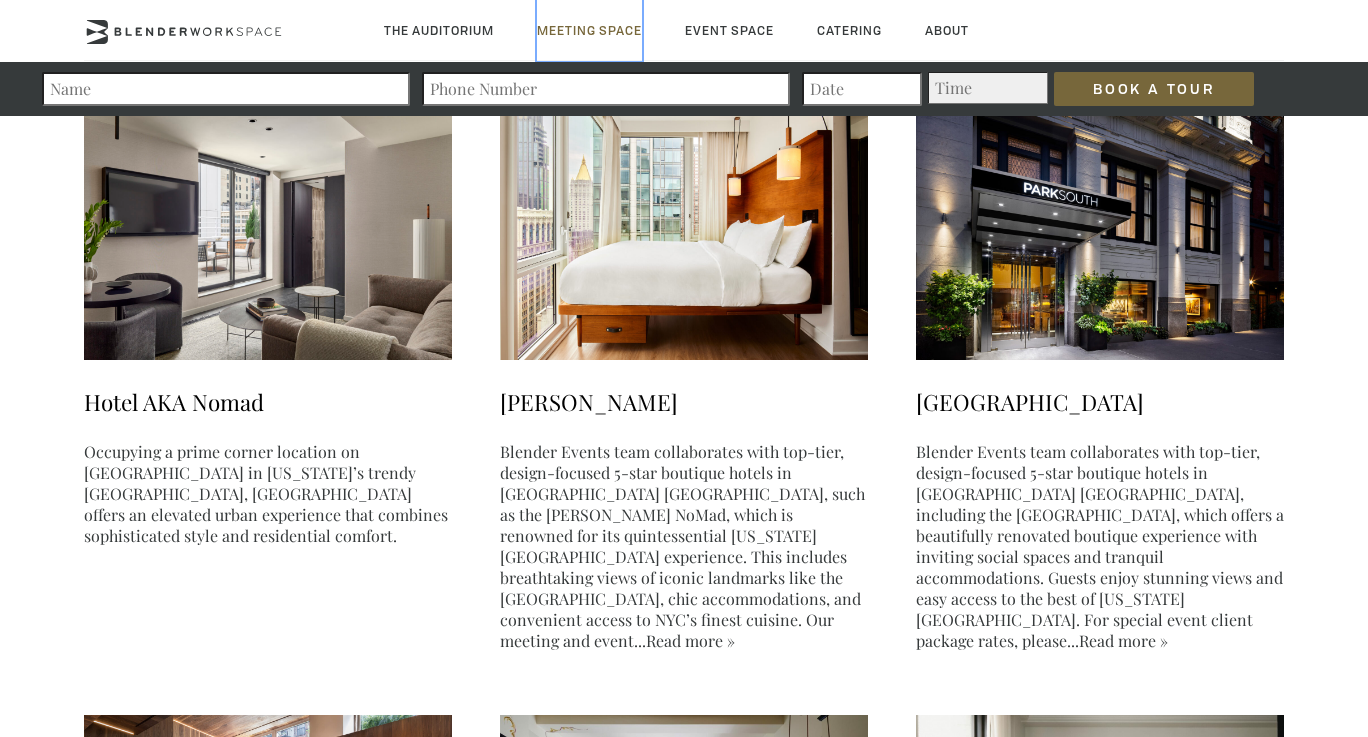 click on "Meeting Space" at bounding box center [589, 30] 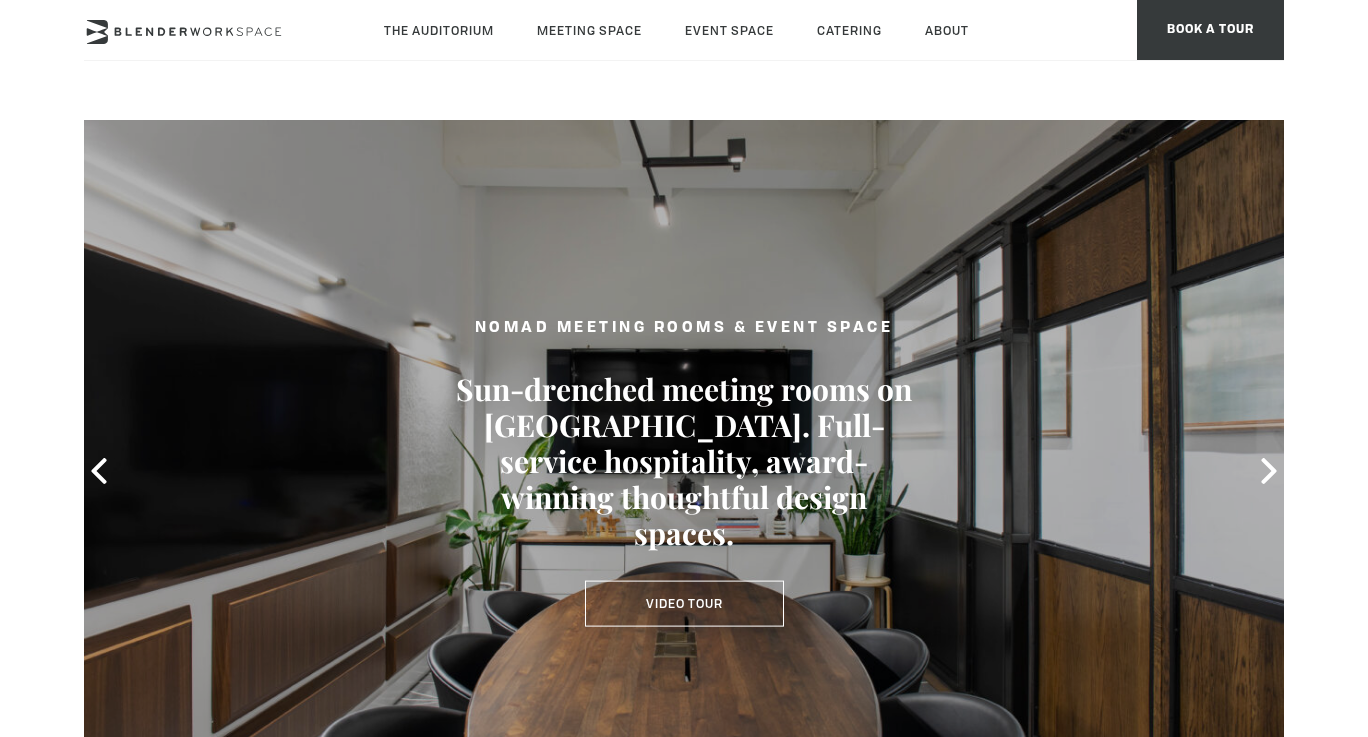 scroll, scrollTop: 0, scrollLeft: 0, axis: both 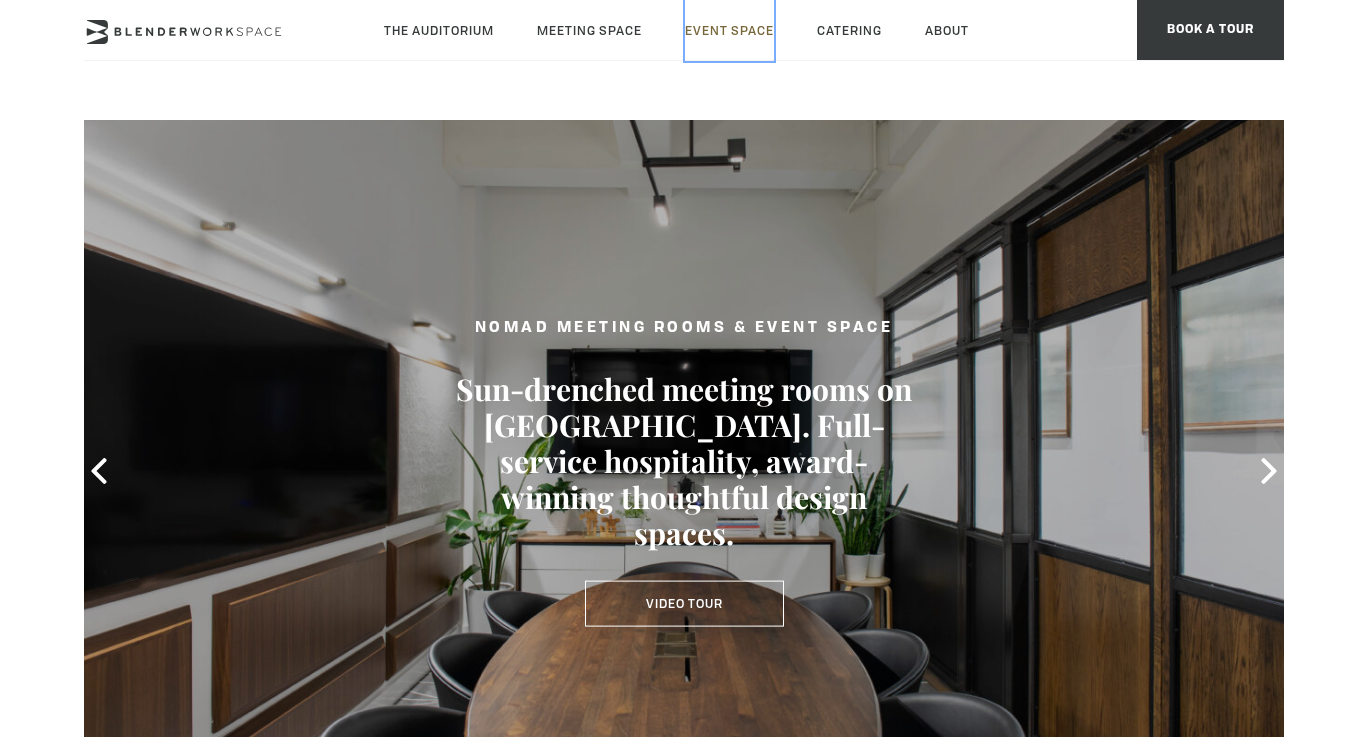 click on "Event Space" at bounding box center [729, 30] 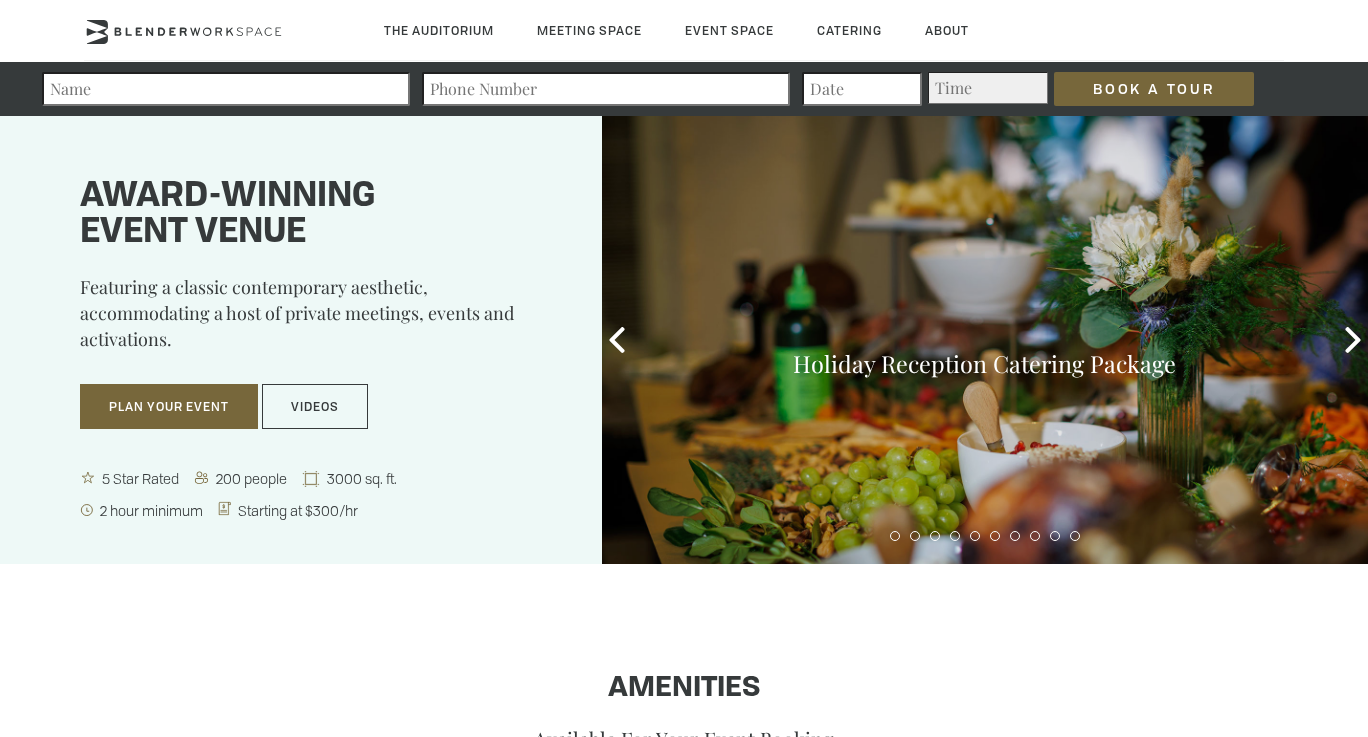 type on "2025-07-07" 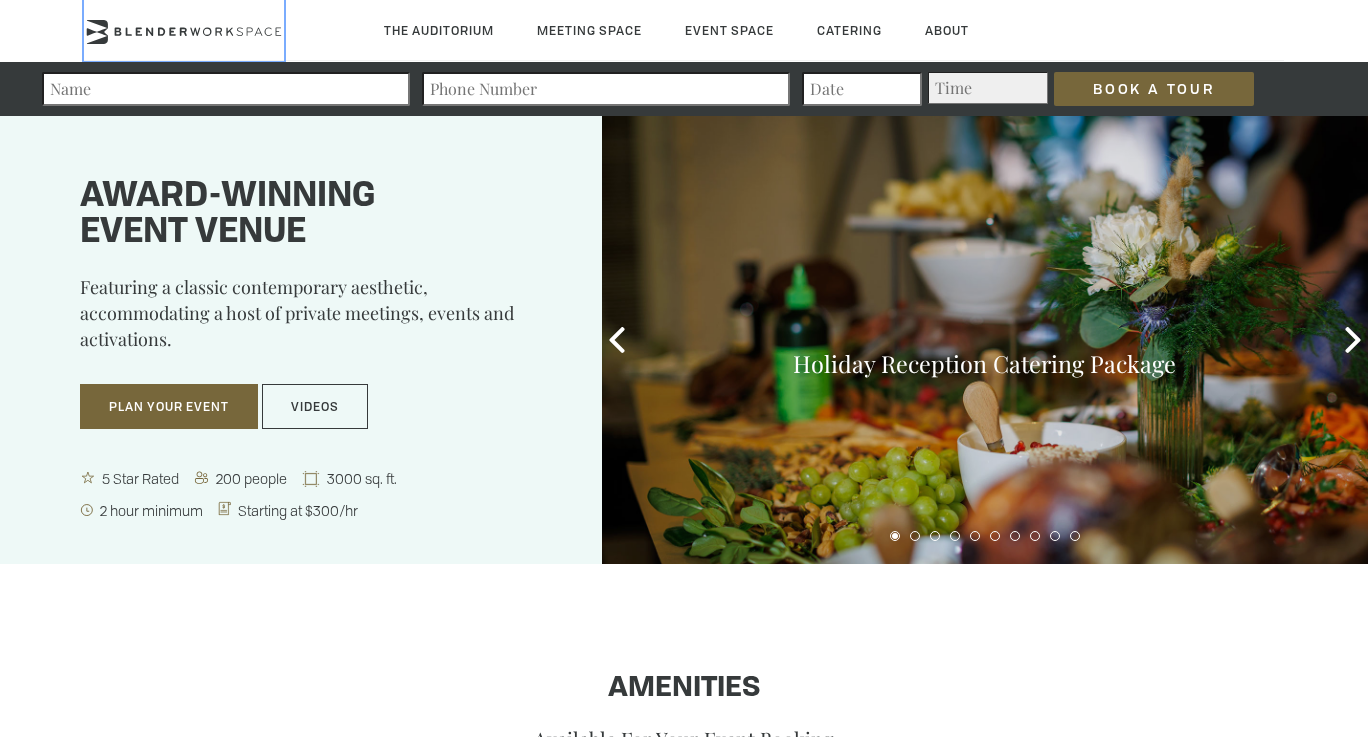 click 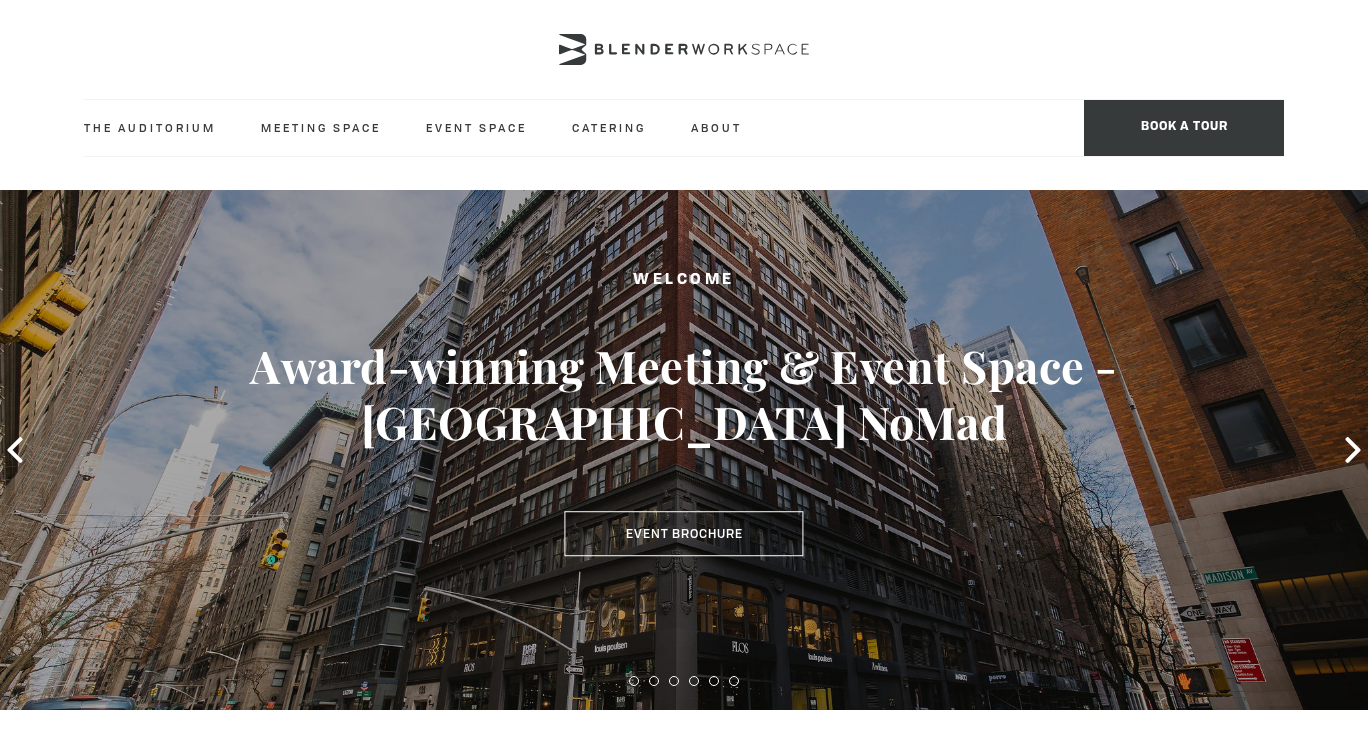 scroll, scrollTop: 0, scrollLeft: 0, axis: both 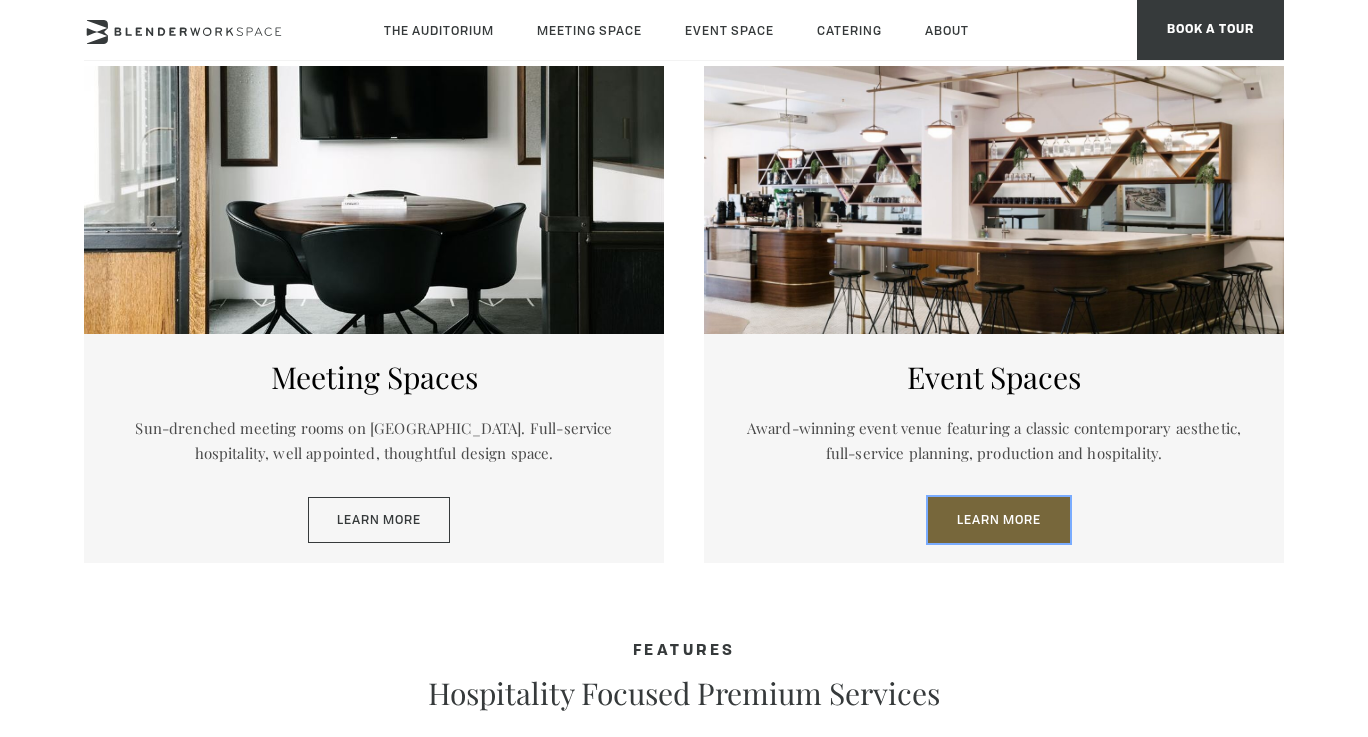 click on "Learn More" at bounding box center [999, 520] 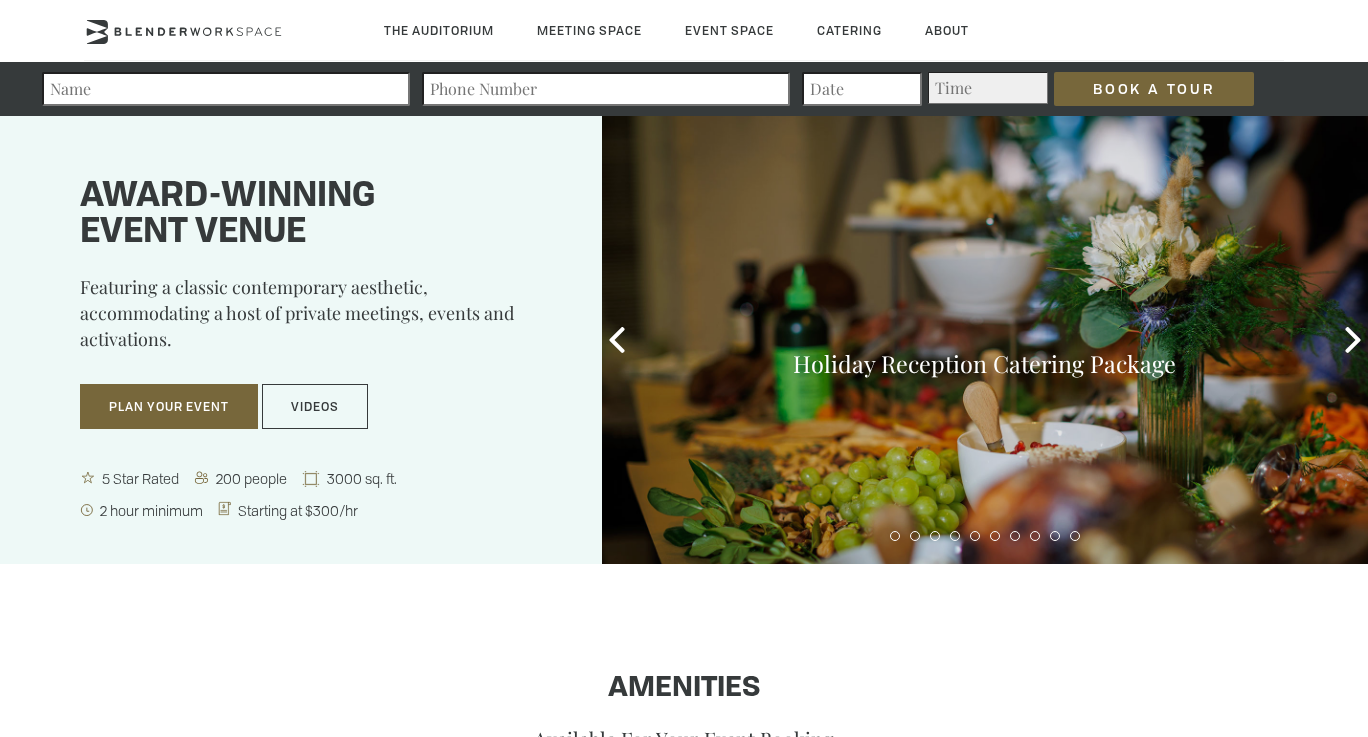 scroll, scrollTop: 0, scrollLeft: 0, axis: both 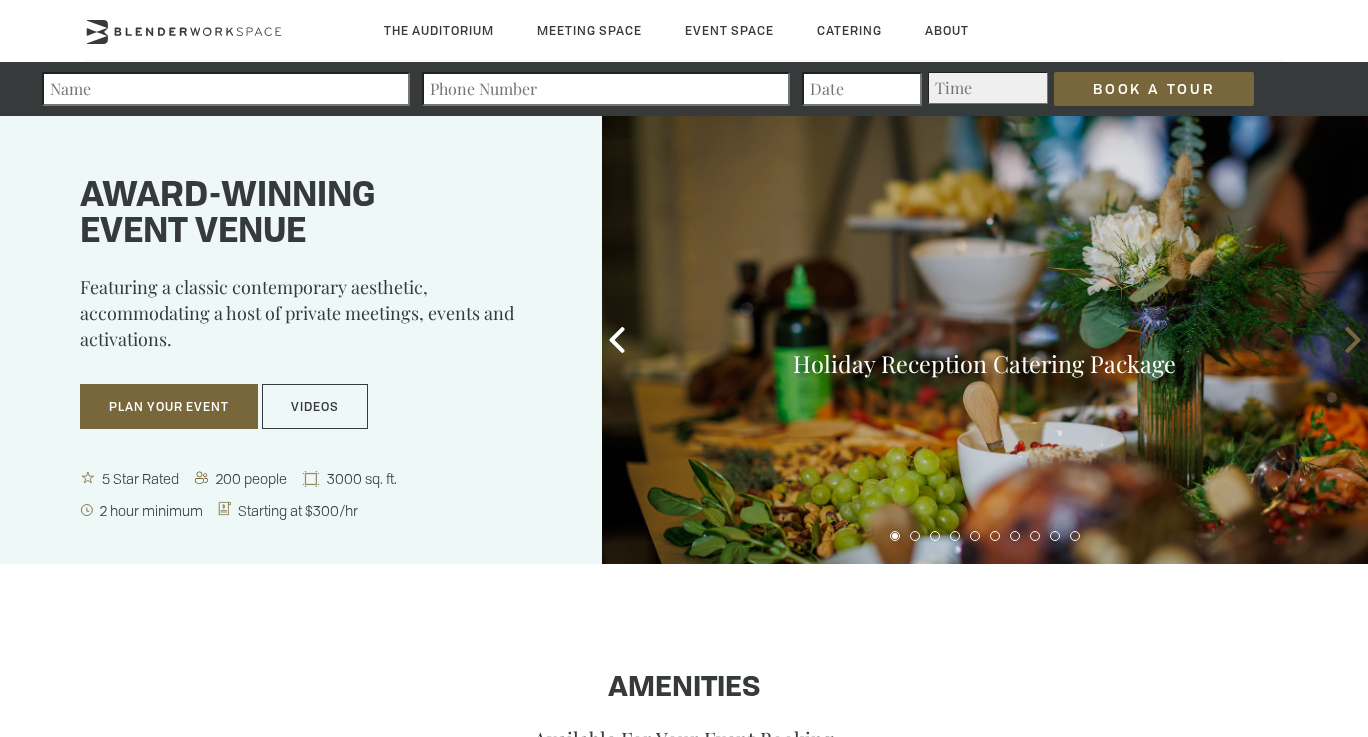 click 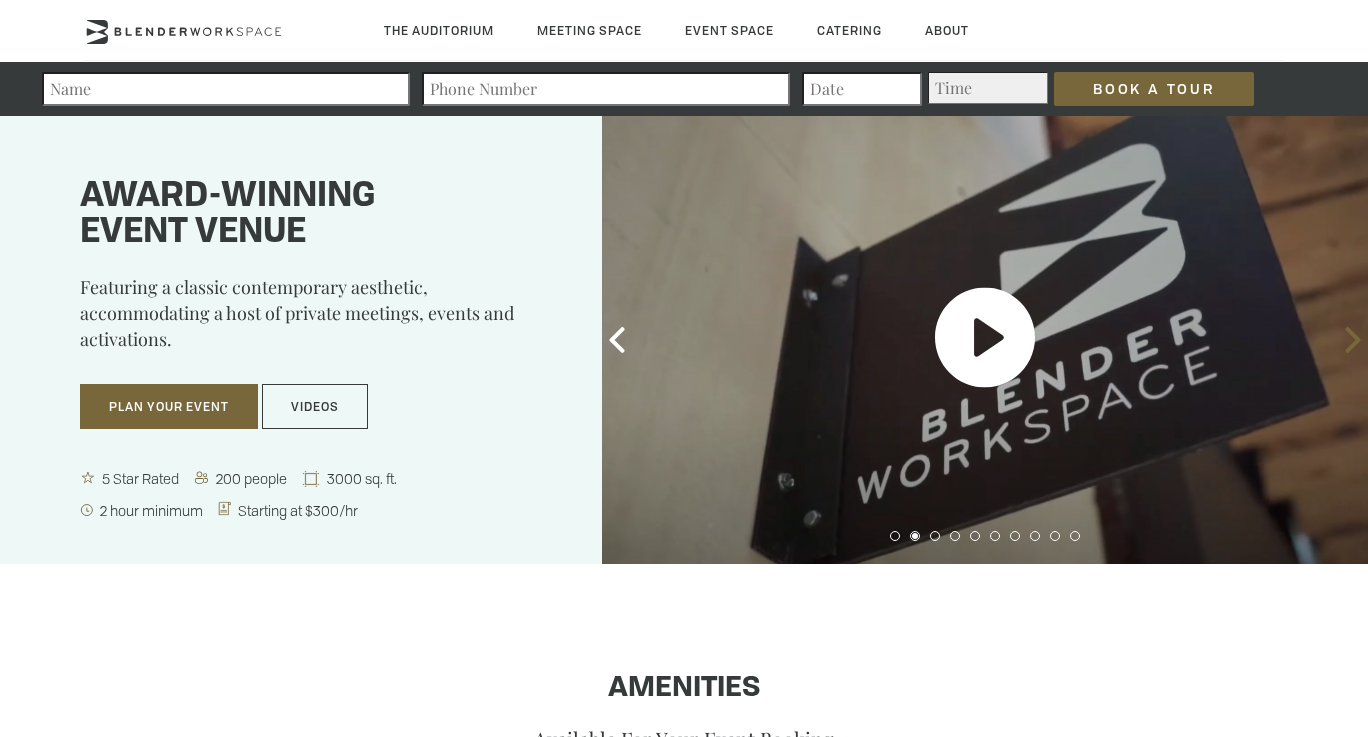 click 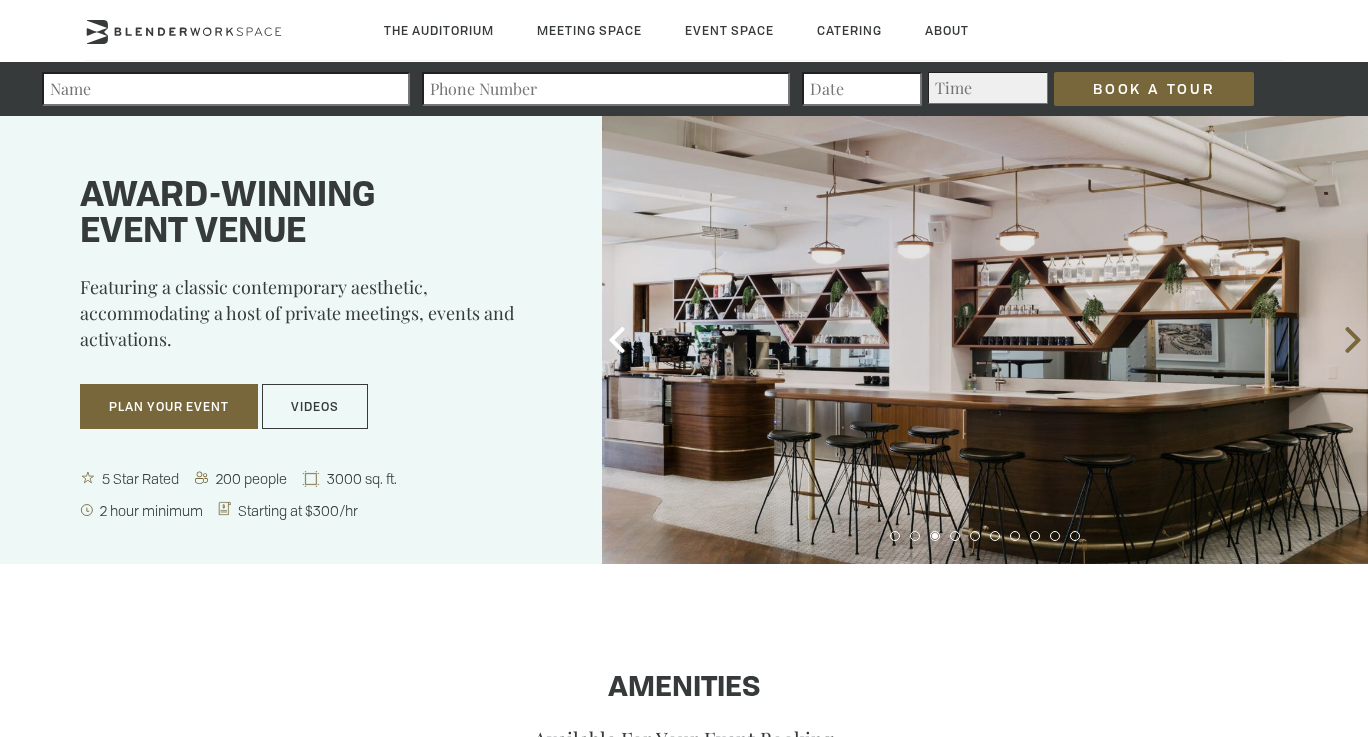 click 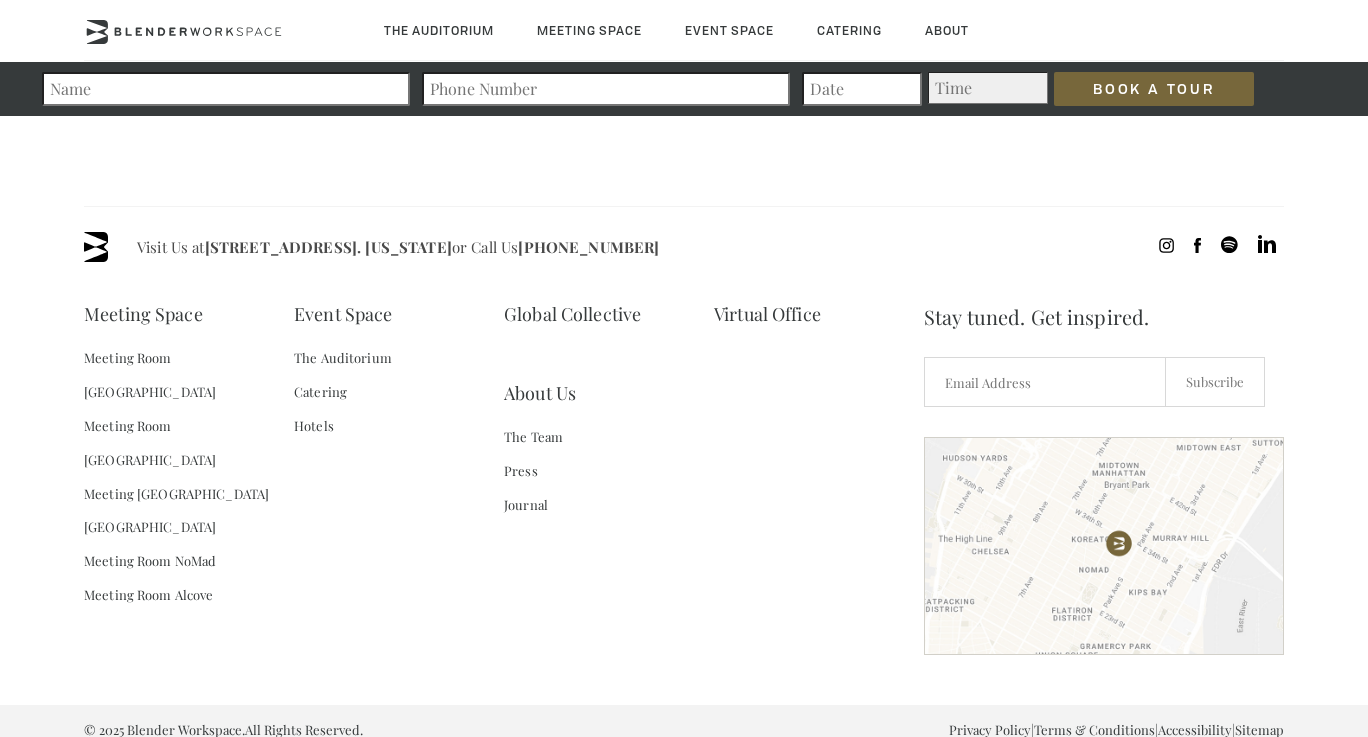 scroll, scrollTop: 0, scrollLeft: 0, axis: both 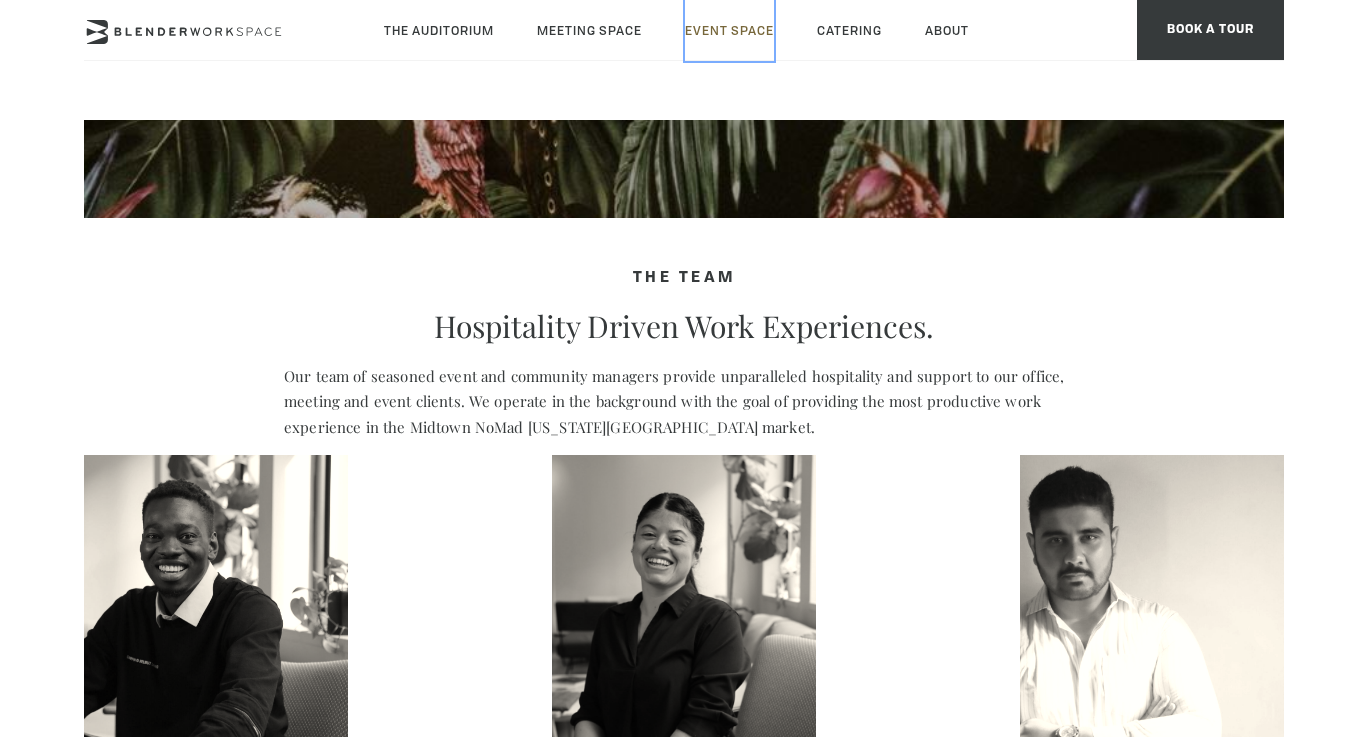 click on "Event Space" at bounding box center (729, 30) 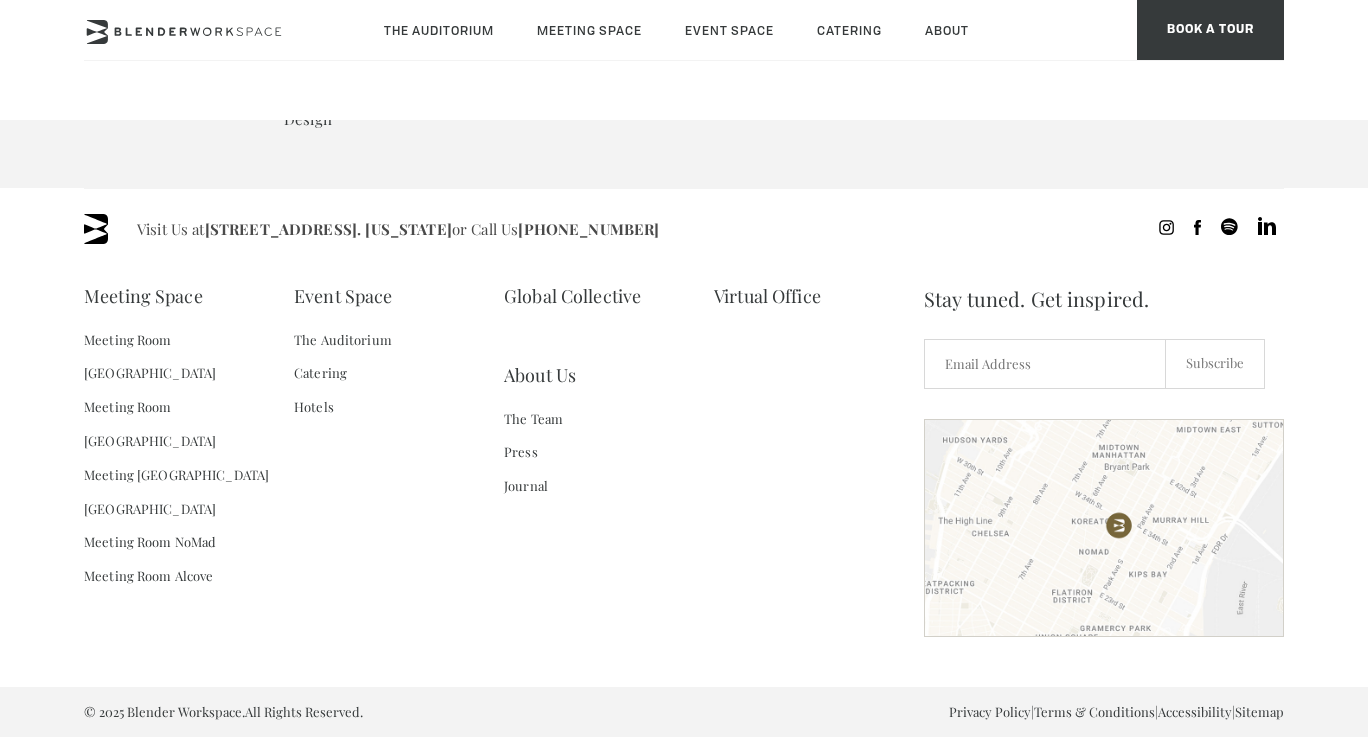 scroll, scrollTop: 3382, scrollLeft: 0, axis: vertical 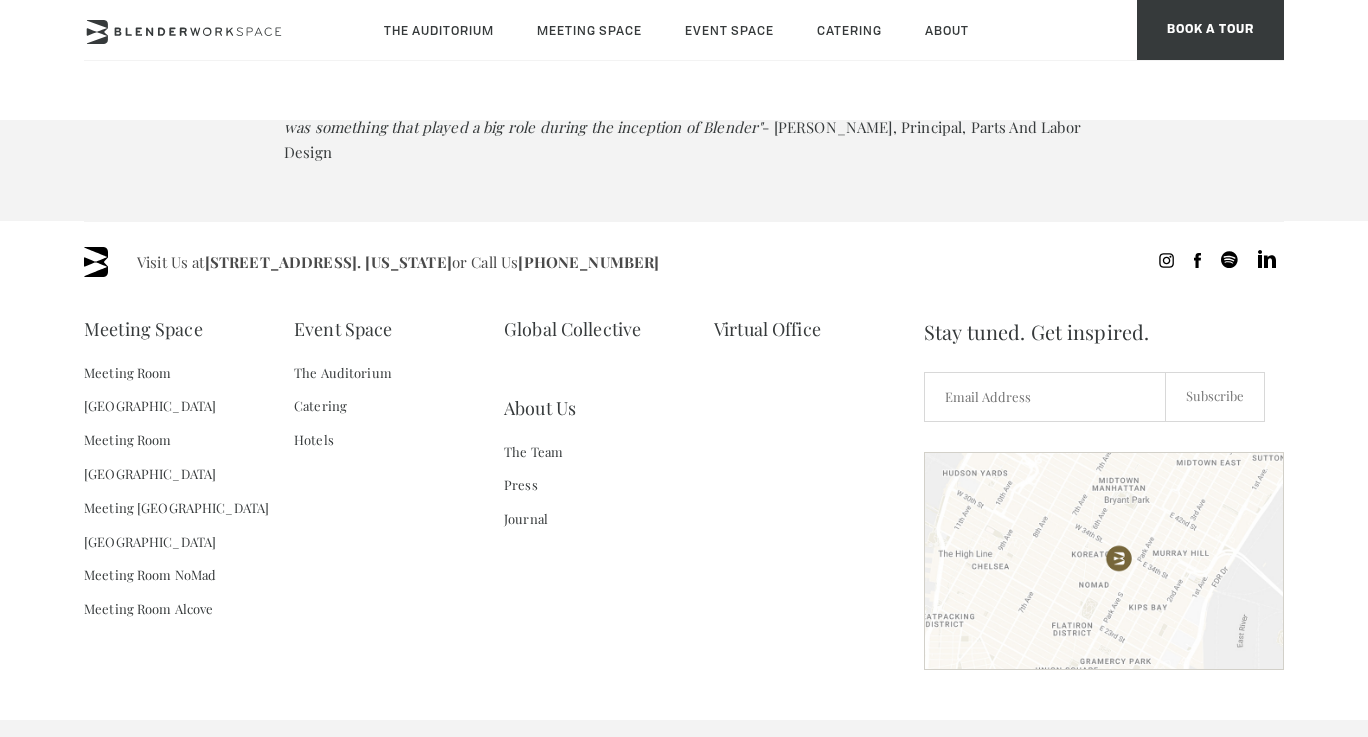 drag, startPoint x: 364, startPoint y: 373, endPoint x: 471, endPoint y: 296, distance: 131.82564 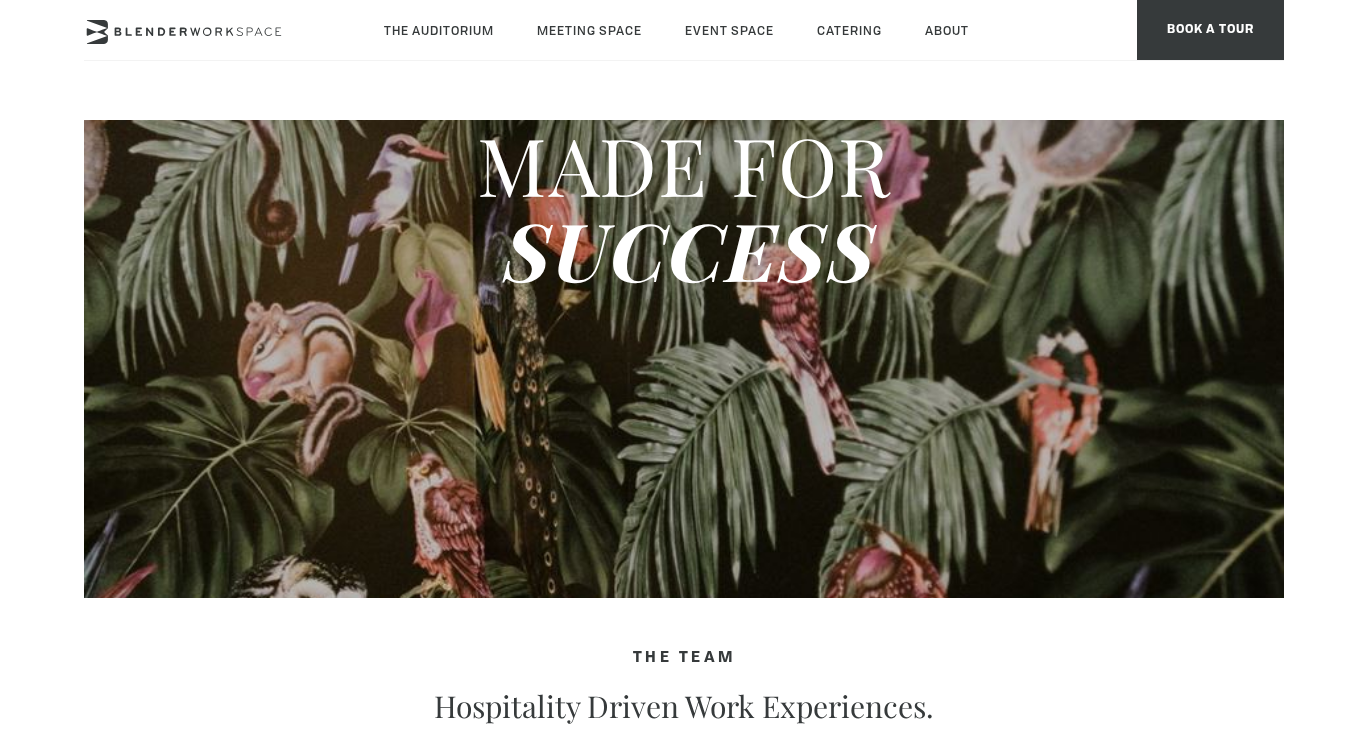 scroll, scrollTop: 0, scrollLeft: 0, axis: both 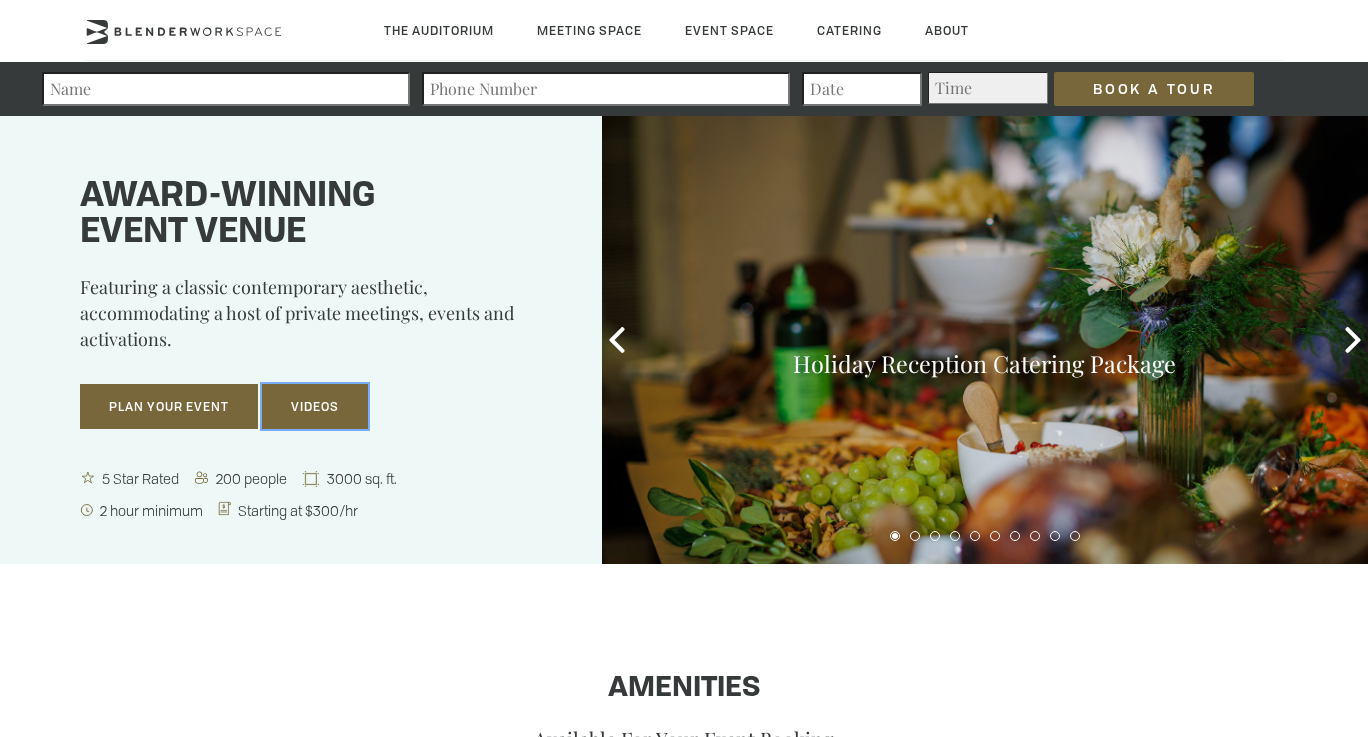 click on "VIDEOS" at bounding box center [315, 407] 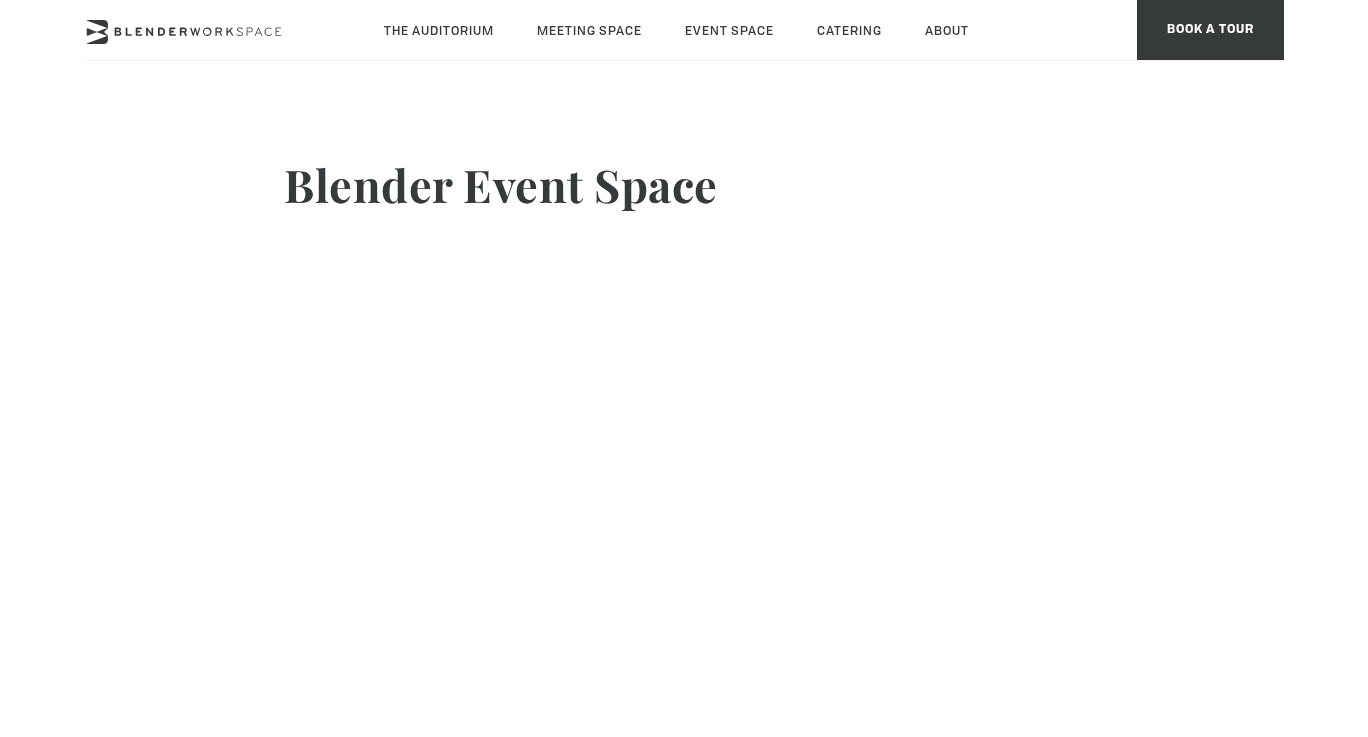 scroll, scrollTop: 0, scrollLeft: 0, axis: both 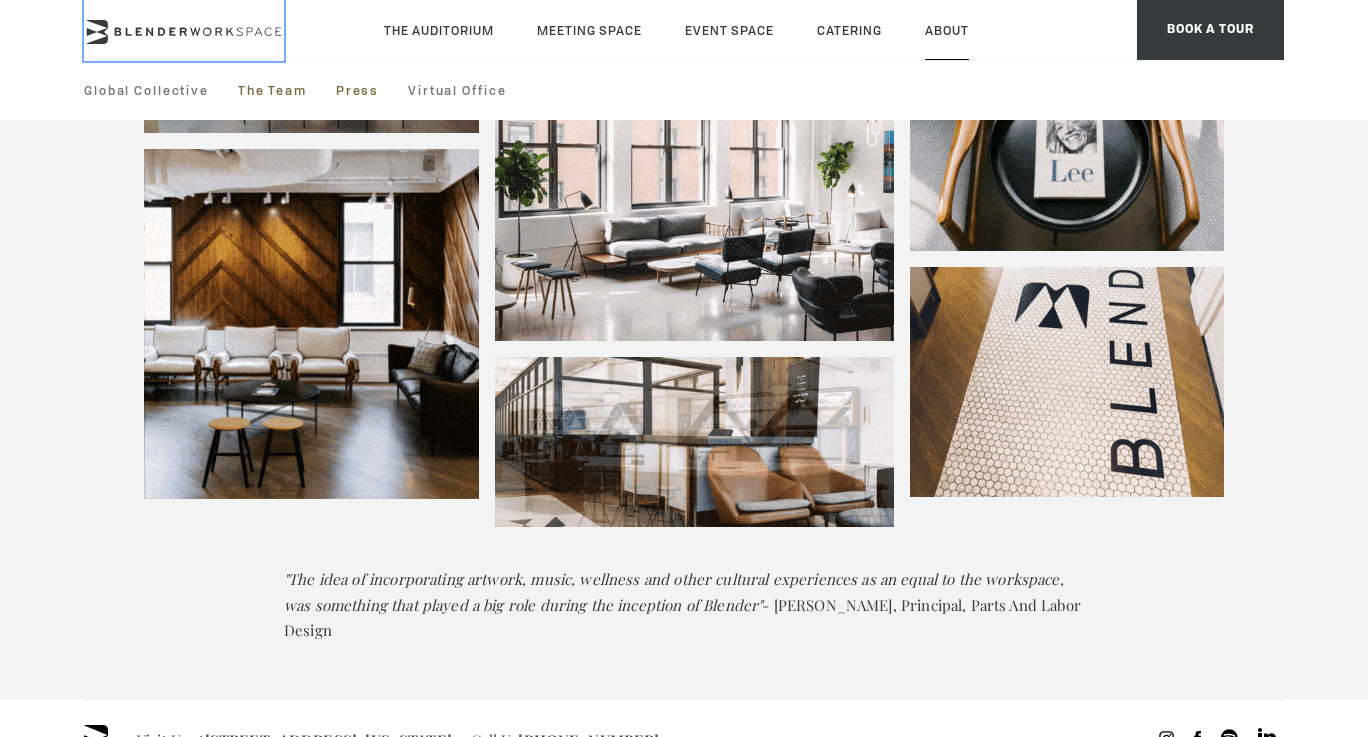 click 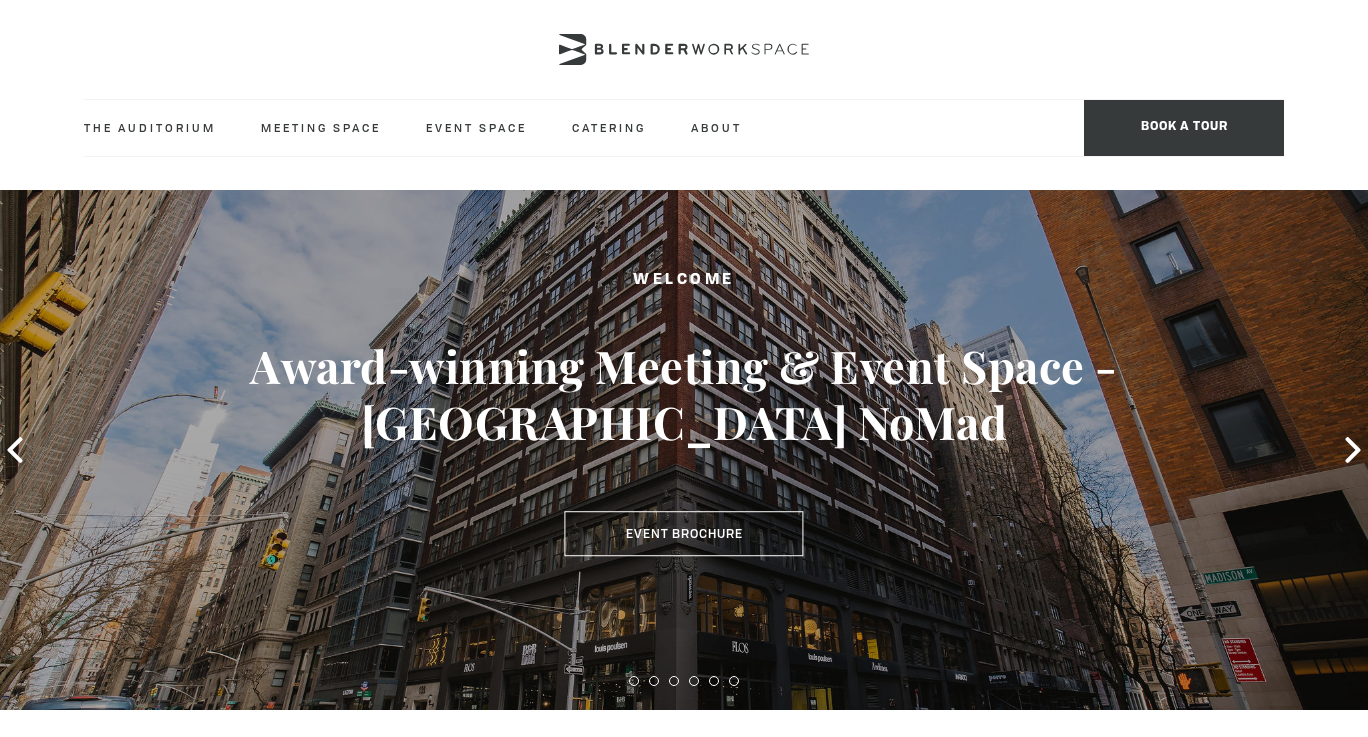 scroll, scrollTop: 0, scrollLeft: 0, axis: both 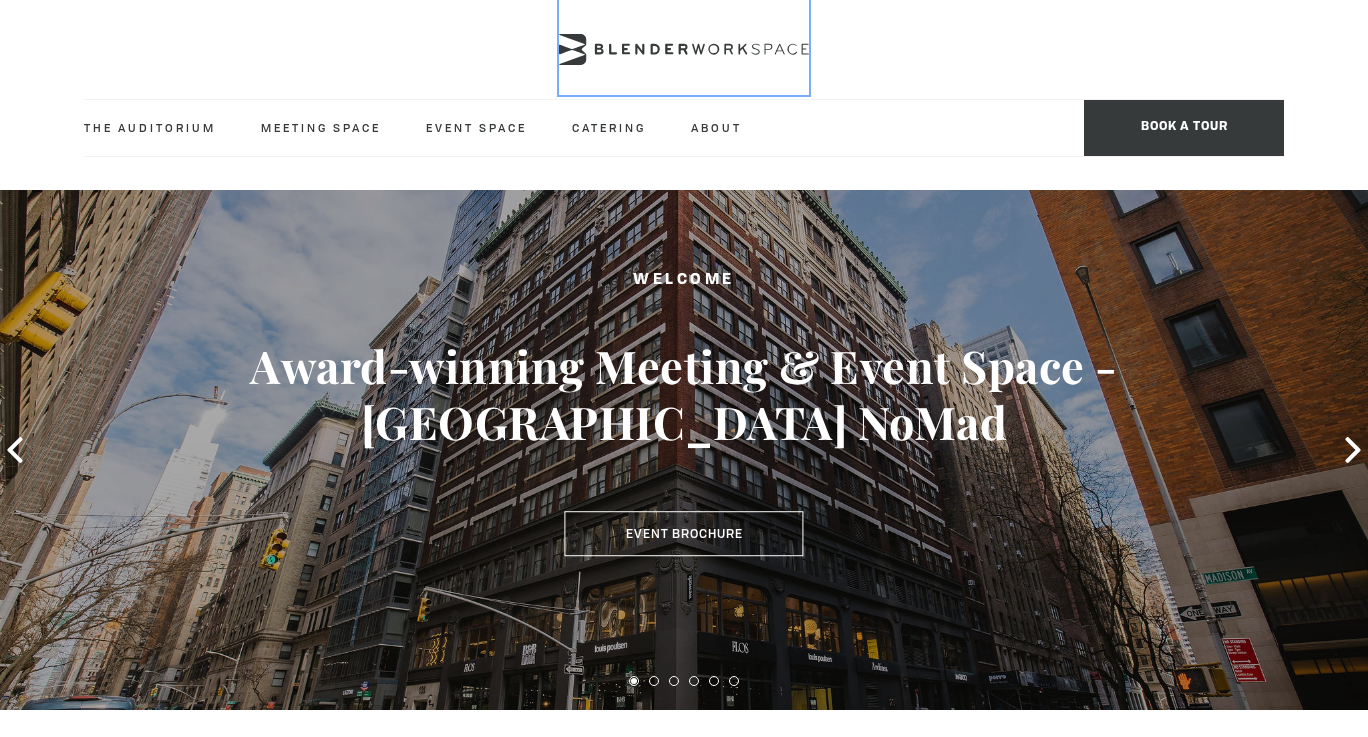 click 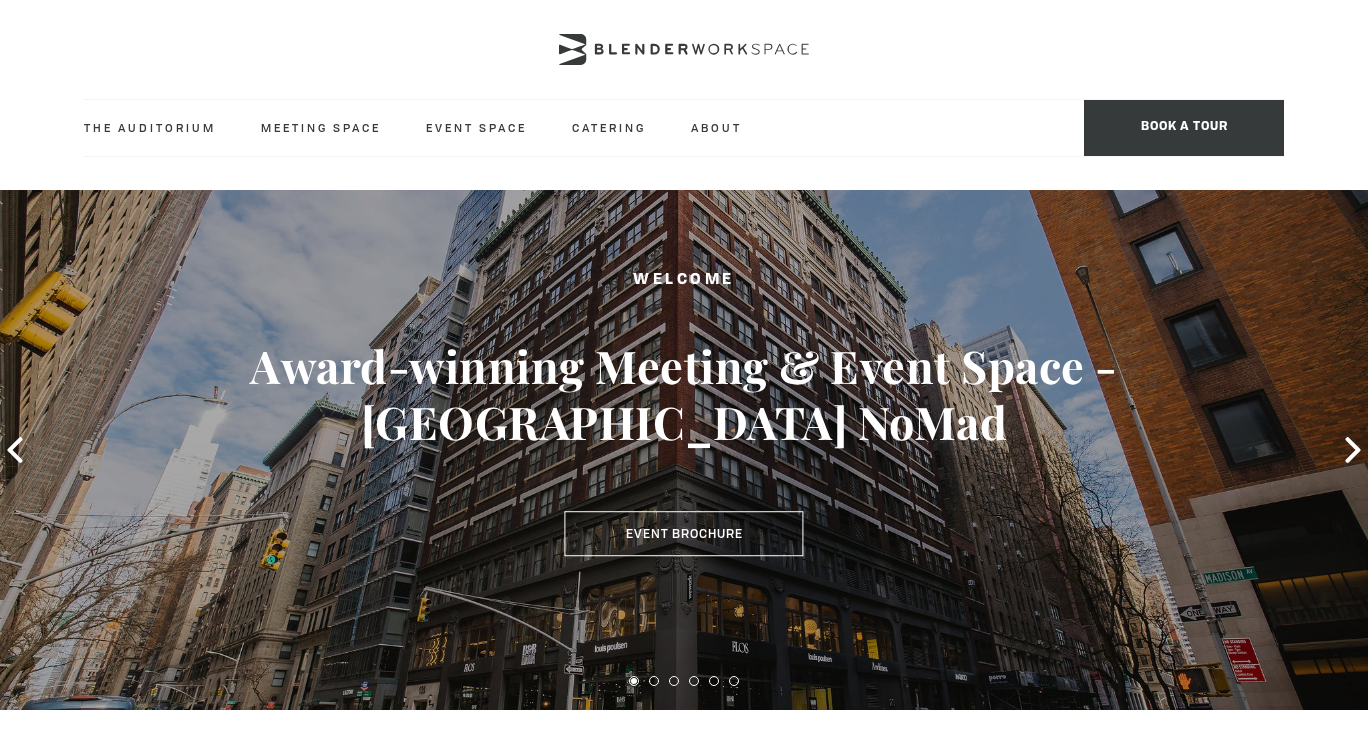 scroll, scrollTop: 0, scrollLeft: 0, axis: both 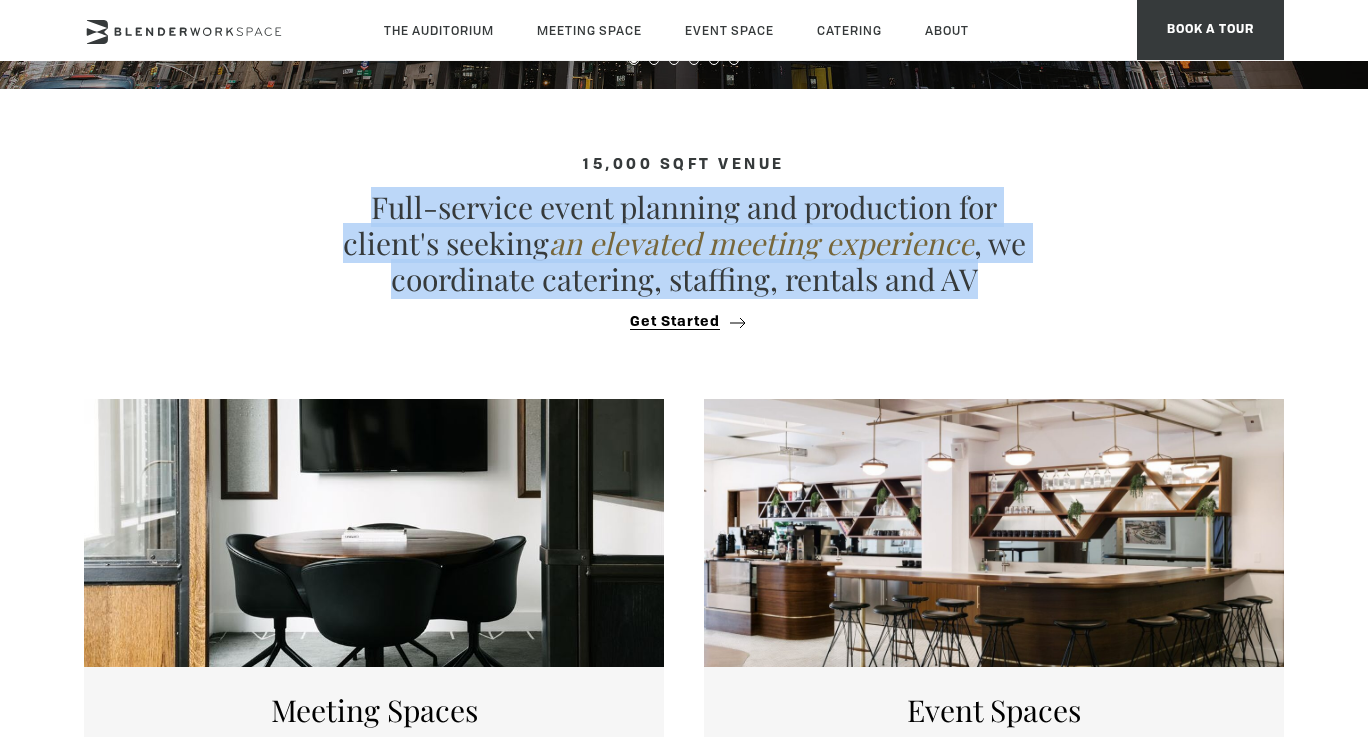 drag, startPoint x: 360, startPoint y: 203, endPoint x: 977, endPoint y: 289, distance: 622.96466 